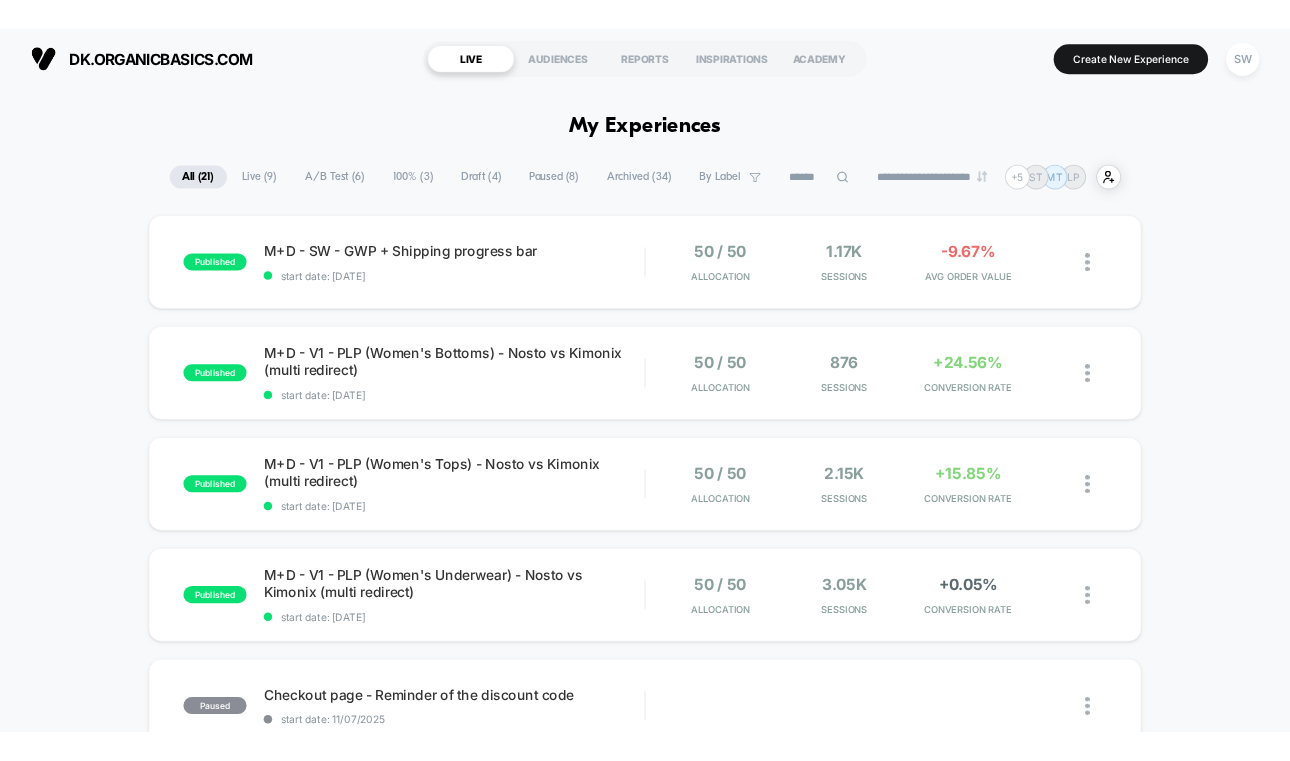 scroll, scrollTop: 0, scrollLeft: 0, axis: both 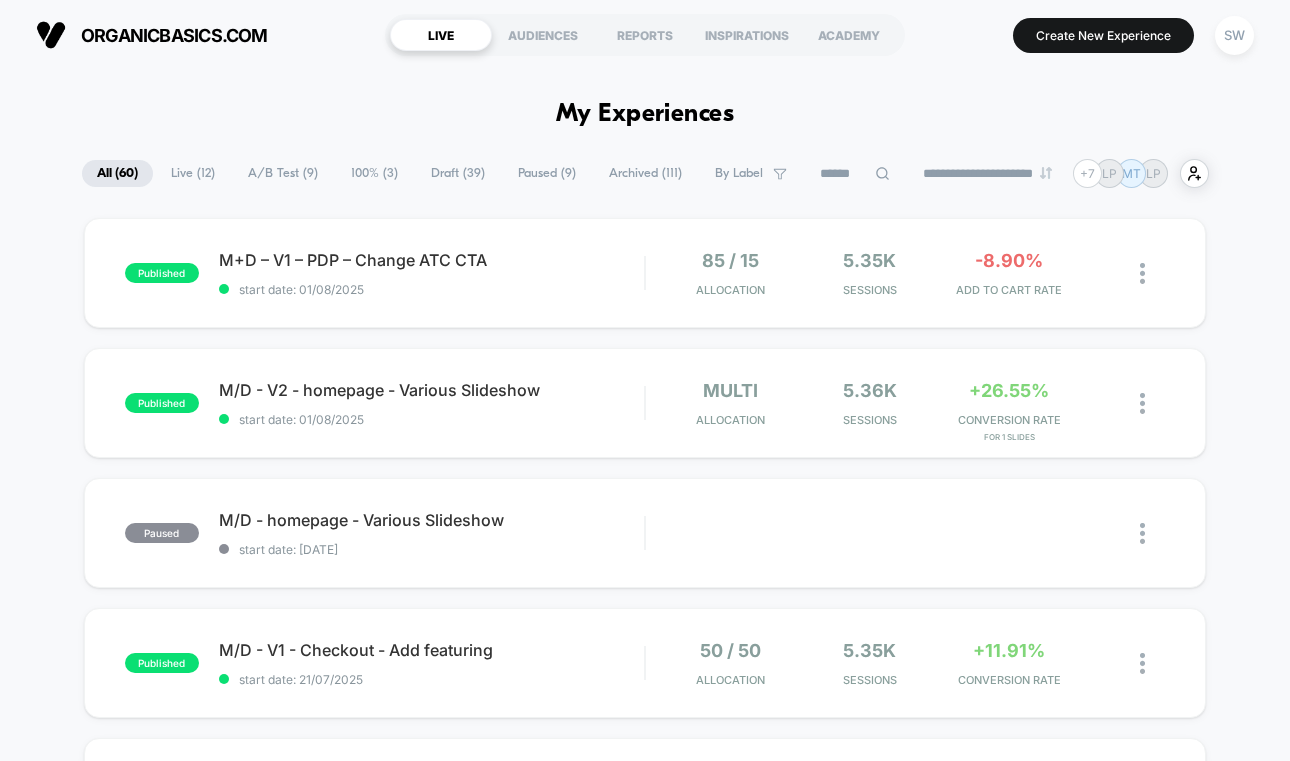 click on "A/B Test ( 9 )" at bounding box center (283, 173) 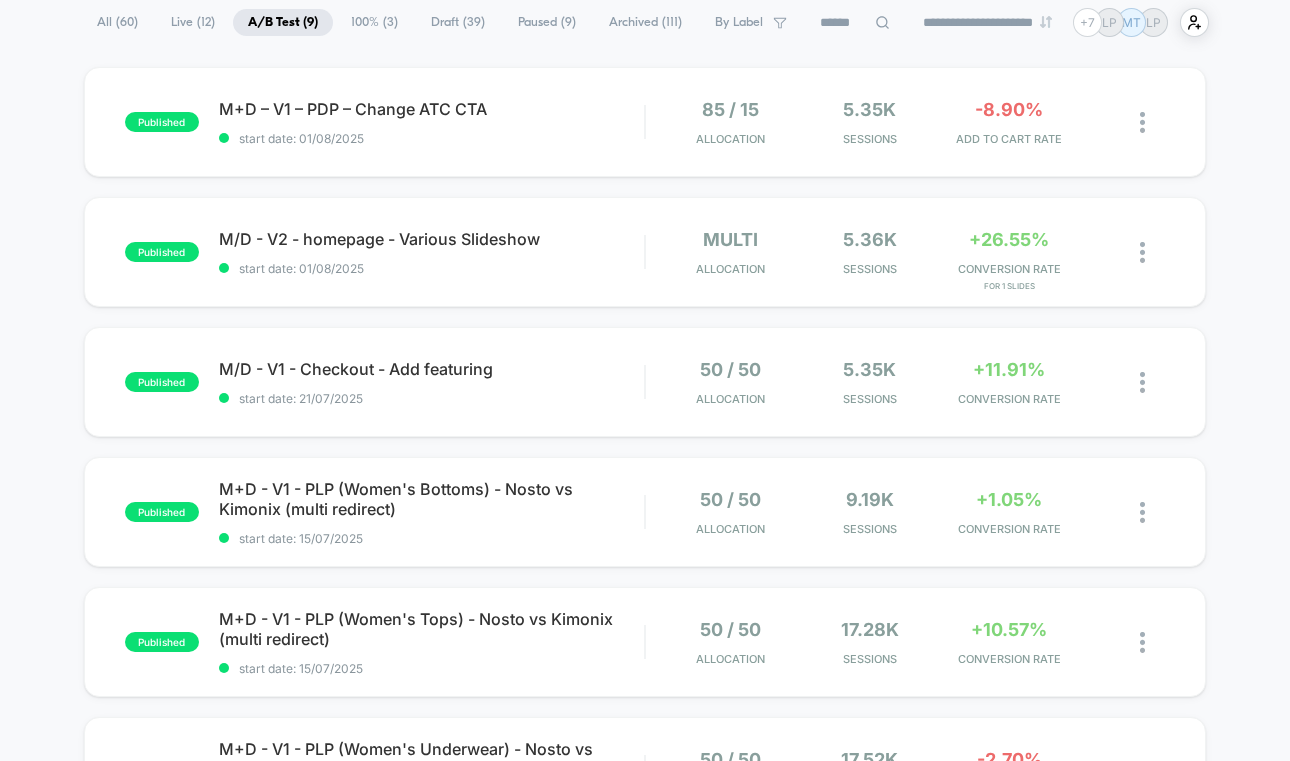 scroll, scrollTop: 154, scrollLeft: 0, axis: vertical 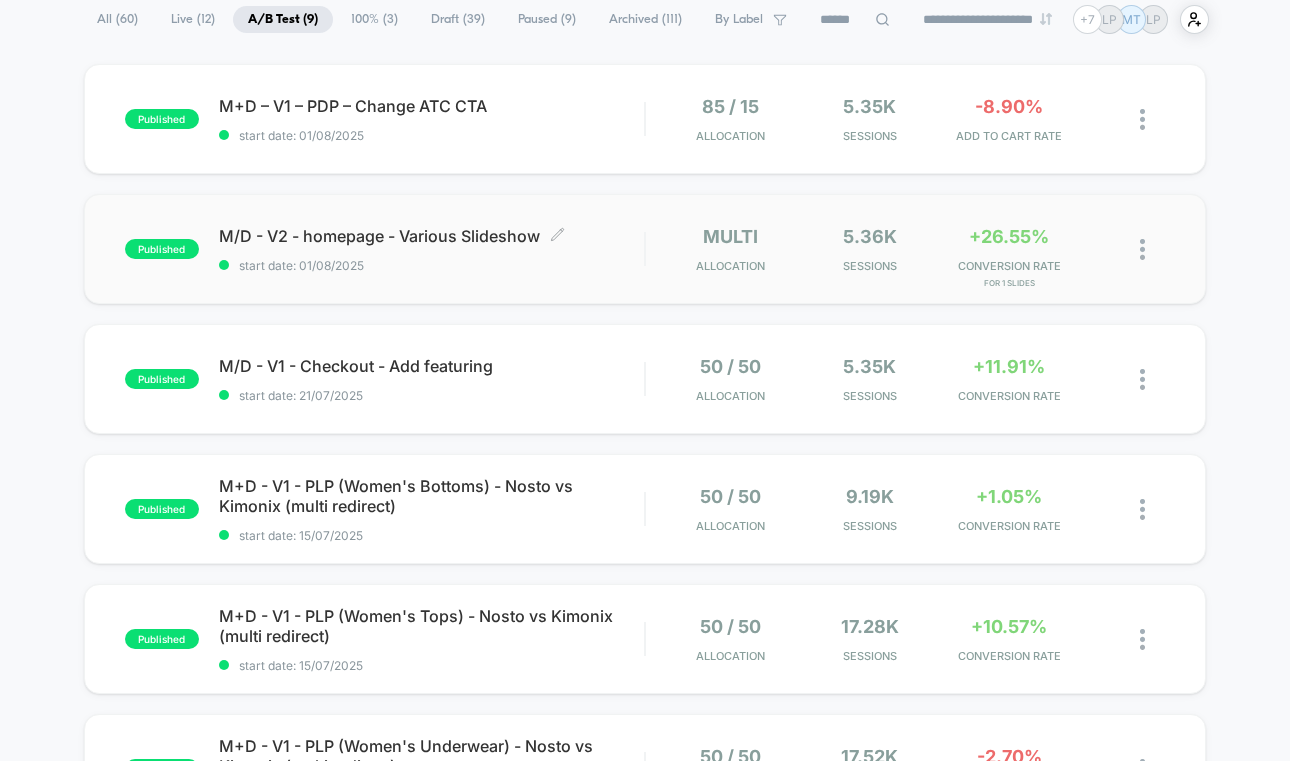 click on "M/D - V2 - homepage - Various Slideshow Click to edit experience details Click to edit experience details start date: 01/08/2025" at bounding box center [431, 249] 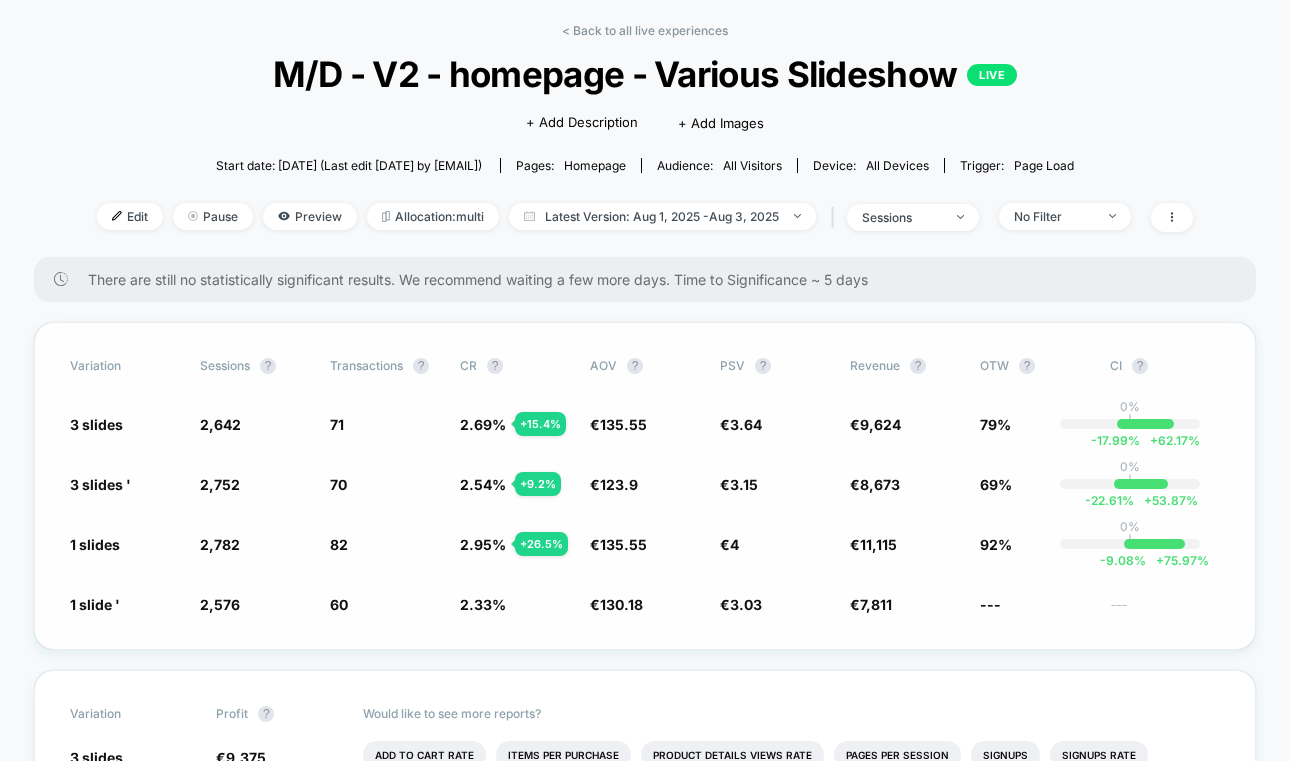 scroll, scrollTop: 0, scrollLeft: 0, axis: both 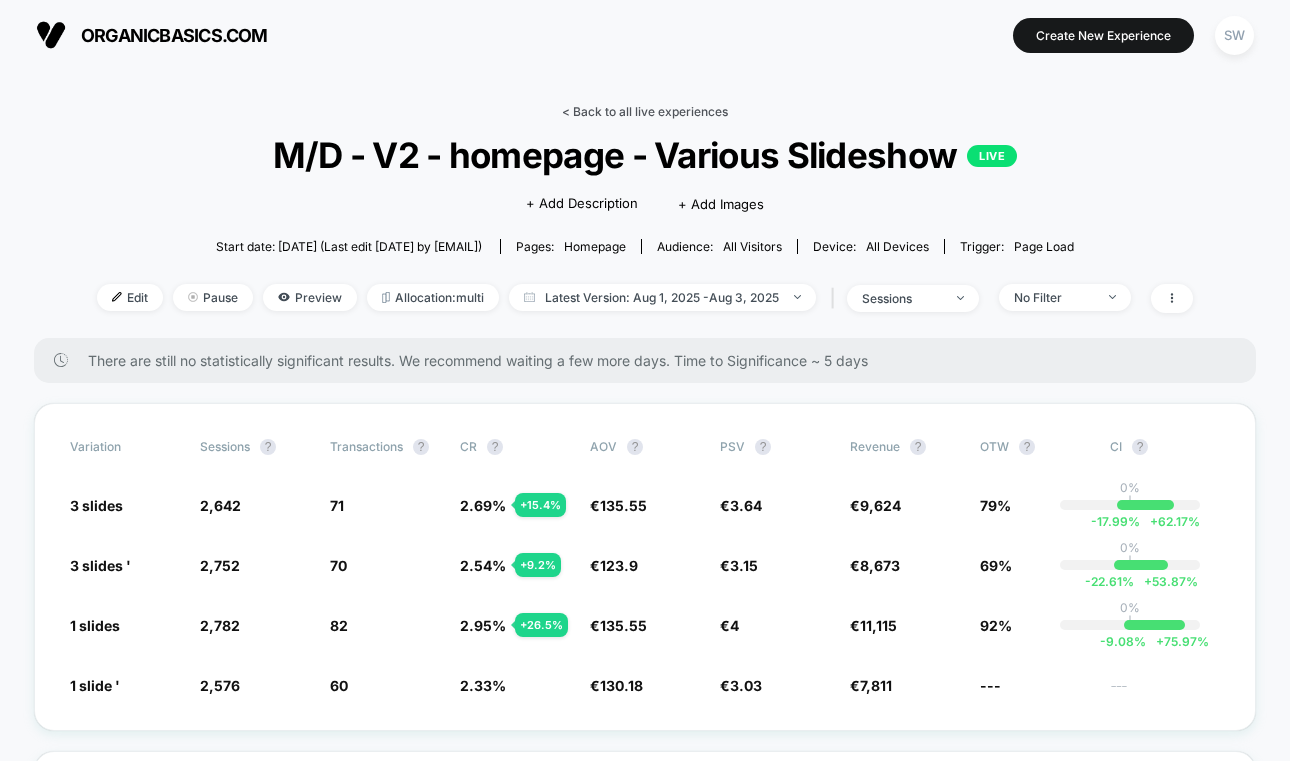 click on "< Back to all live experiences" at bounding box center [645, 111] 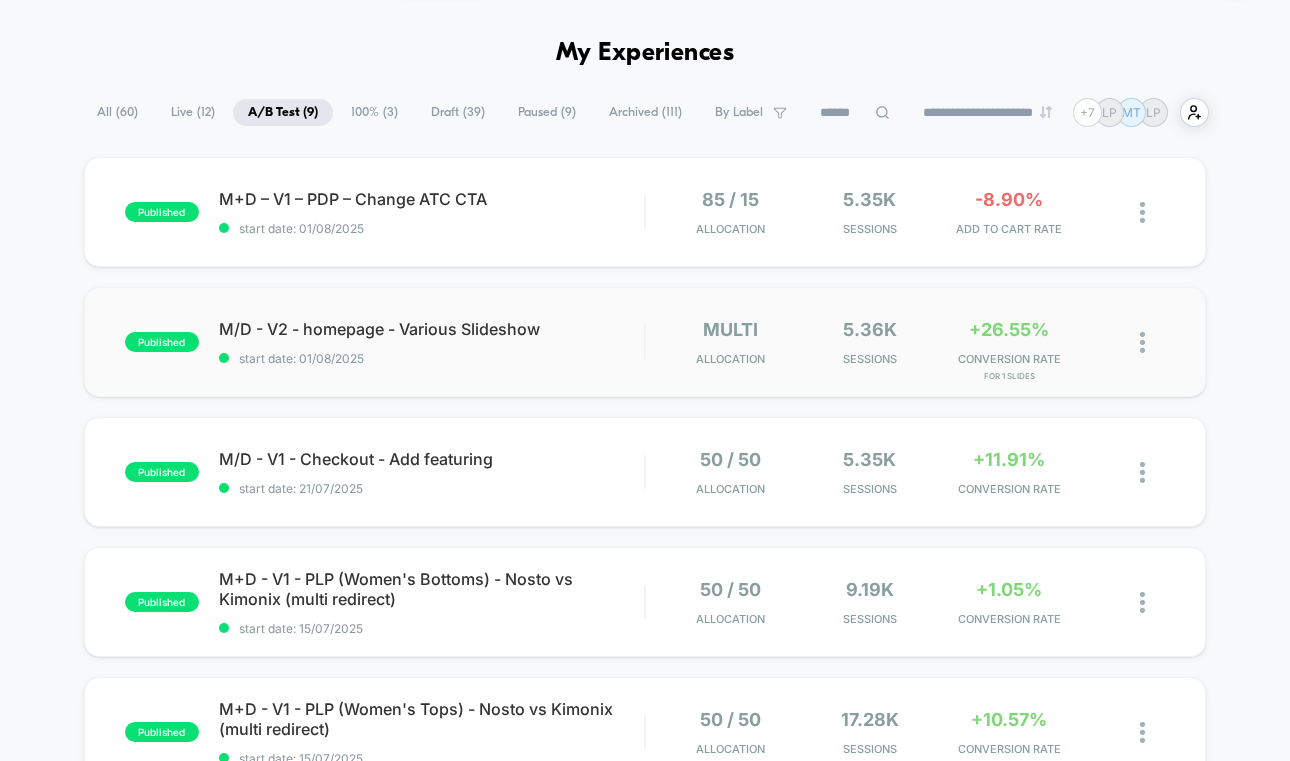 scroll, scrollTop: 0, scrollLeft: 0, axis: both 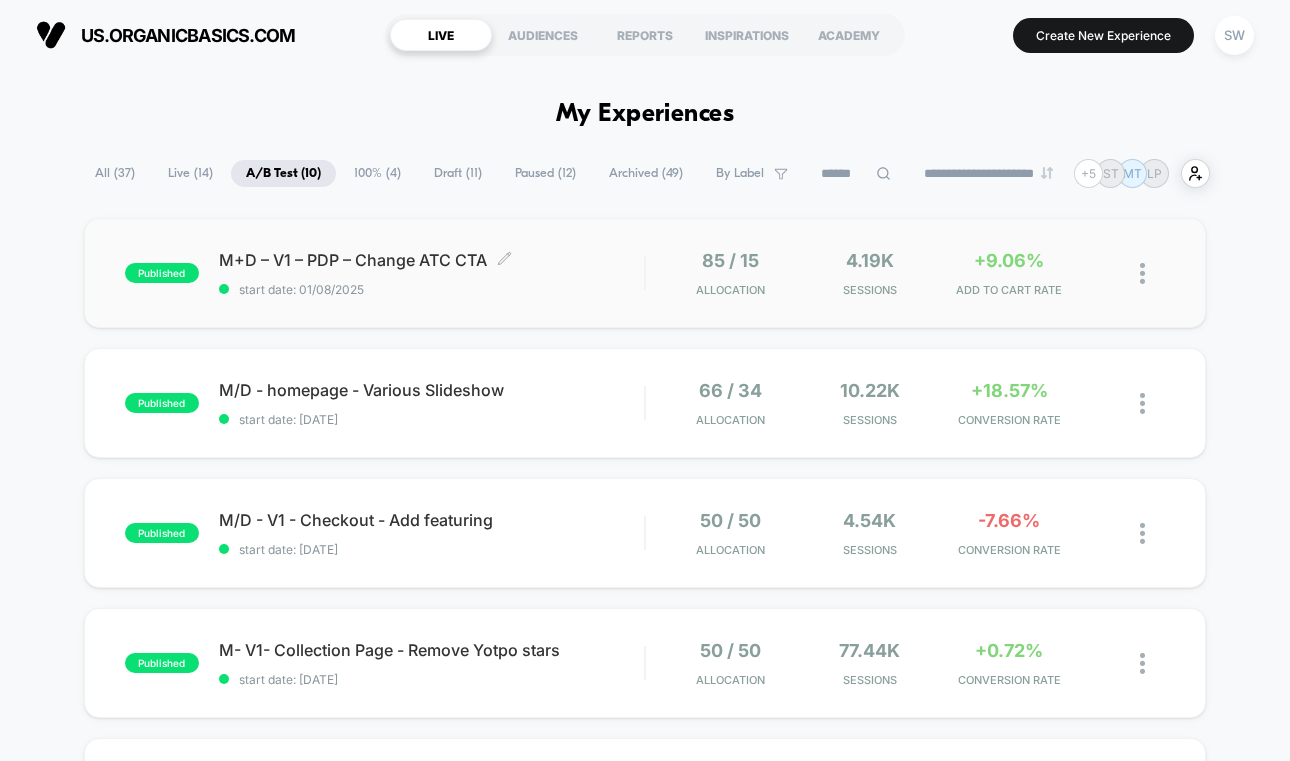 click on "M+D – V1 – PDP – Change ATC CTA Click to edit experience details Click to edit experience details start date: [DATE]" at bounding box center [431, 273] 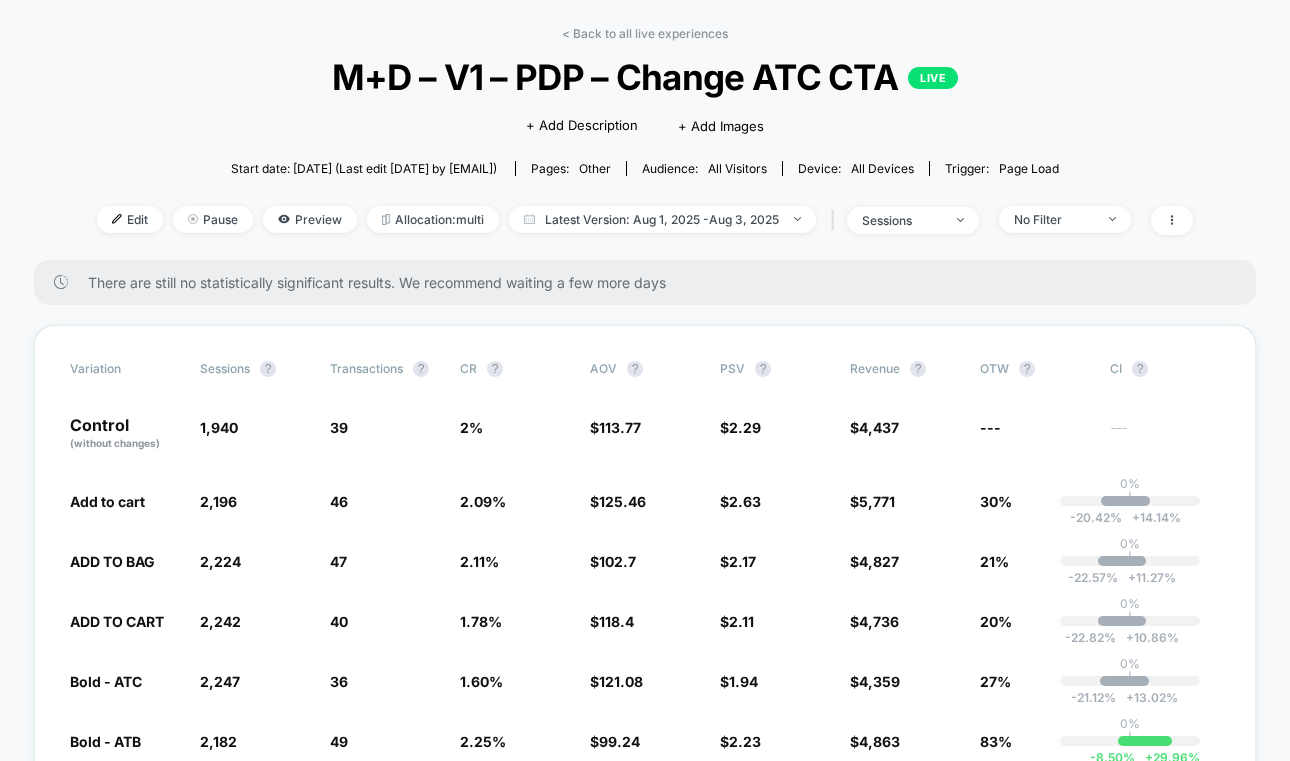 scroll, scrollTop: 0, scrollLeft: 0, axis: both 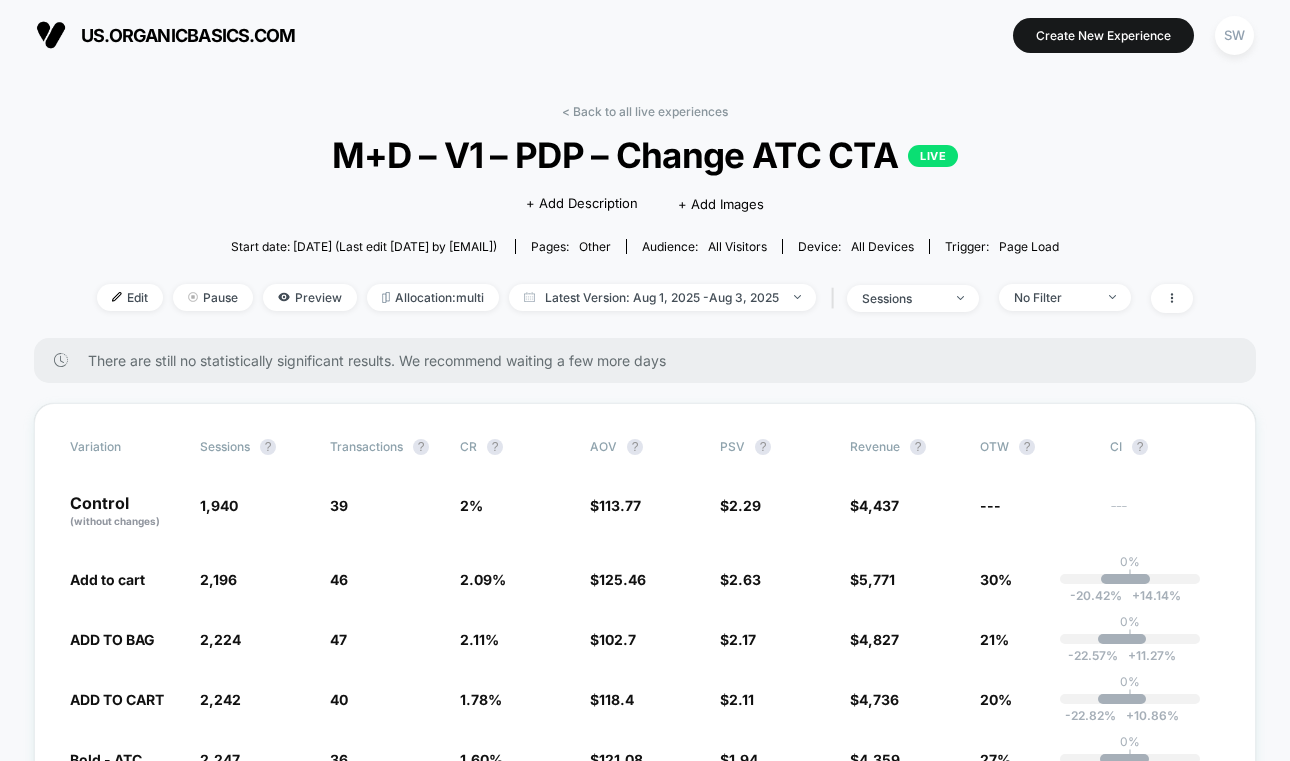 click on "Control (without changes) 1,940 39 2 % $ 113.77 $ 2.29 $ 4,437 --- --- Add to cart 2,196 + 13.2 % 46 + 4.2 % 2.09 % + 4.2 % $ 125.46 + 10.3 % $ 2.63 + 14.9 % $ 5,771 + 14.9 % 30% 0% | -20.42 % + 14.14 % ADD TO BAG 2,224 + 14.6 % 47 + 5.1 % 2.11 % + 5.1 % $ 102.7 - 9.7 % $ 2.17 - 5.1 % $ 4,827 - 5.1 % 21% 0% | -22.57 % + 11.27 % ADD TO CART 2,242 + 15.6 % 40 - 11.3 % 1.78 % - 11.3 % $ 118.4 + 4.1 % $ 2.11 - 7.6 % $ 4,736 - 7.6 % 20% 0% | -22.82 % + 10.86 %" at bounding box center [645, 3495] 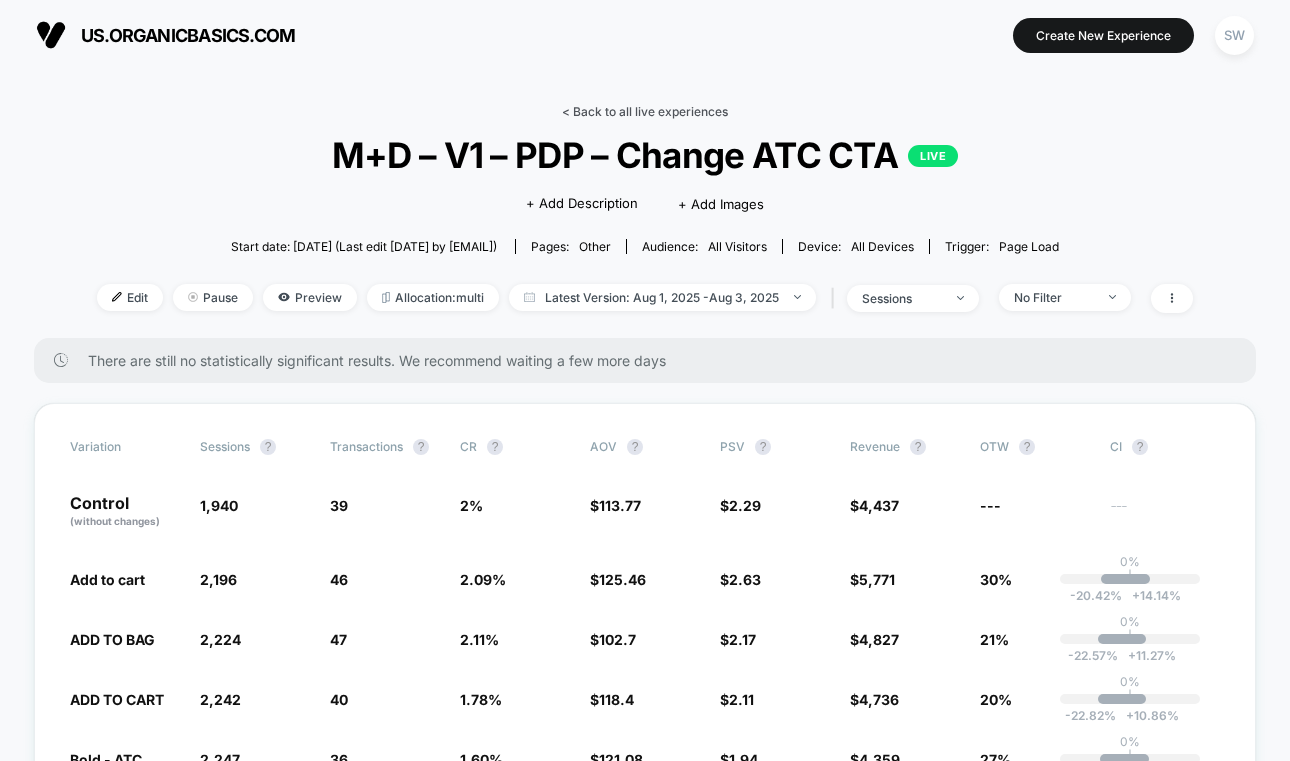 click on "< Back to all live experiences" at bounding box center [645, 111] 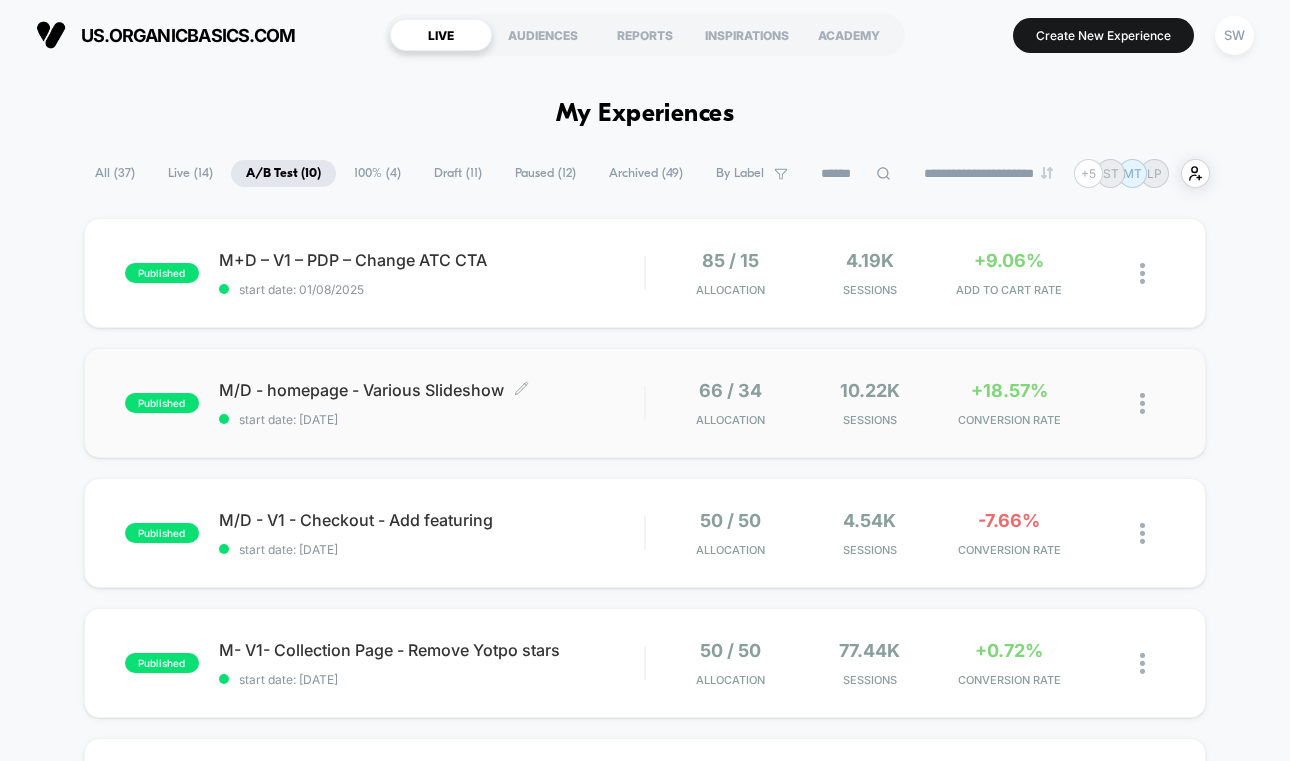 click on "M/D - homepage - Various Slideshow Click to edit experience details Click to edit experience details start date: [DATE]" at bounding box center [431, 403] 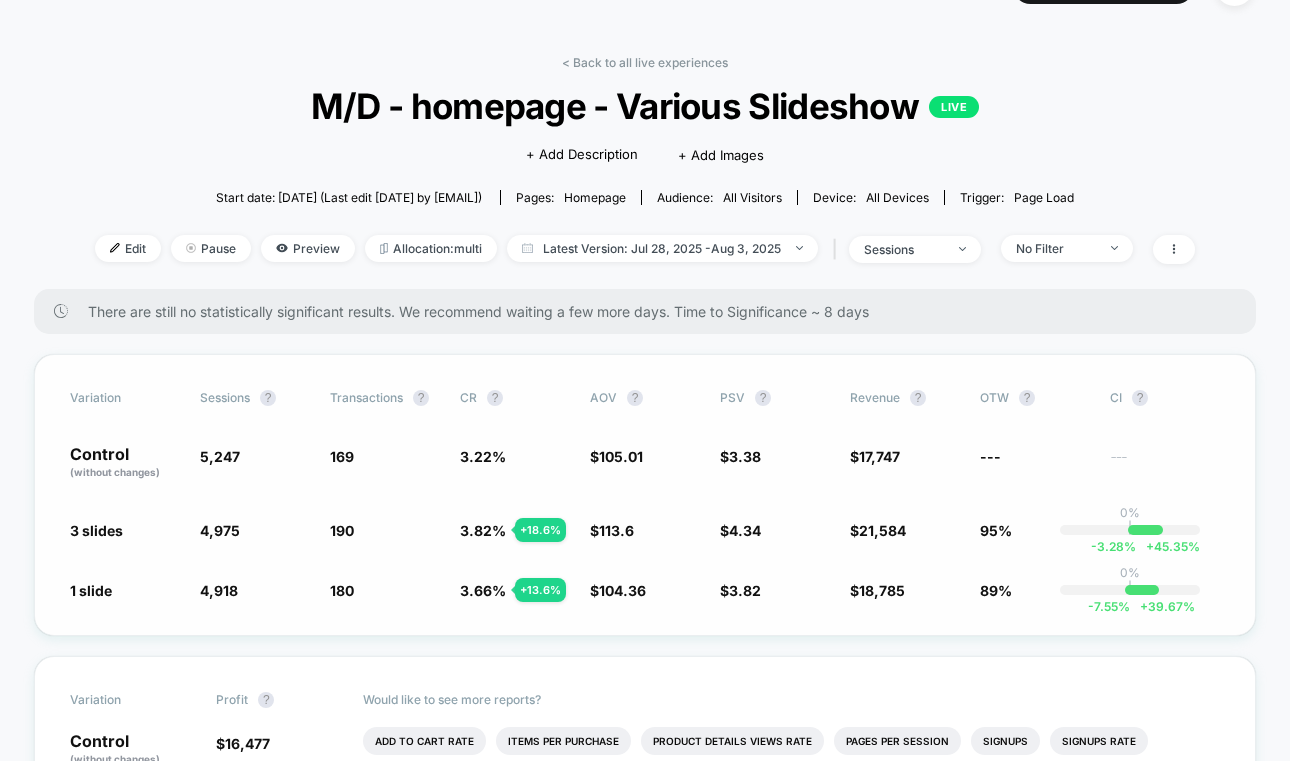 scroll, scrollTop: 64, scrollLeft: 0, axis: vertical 